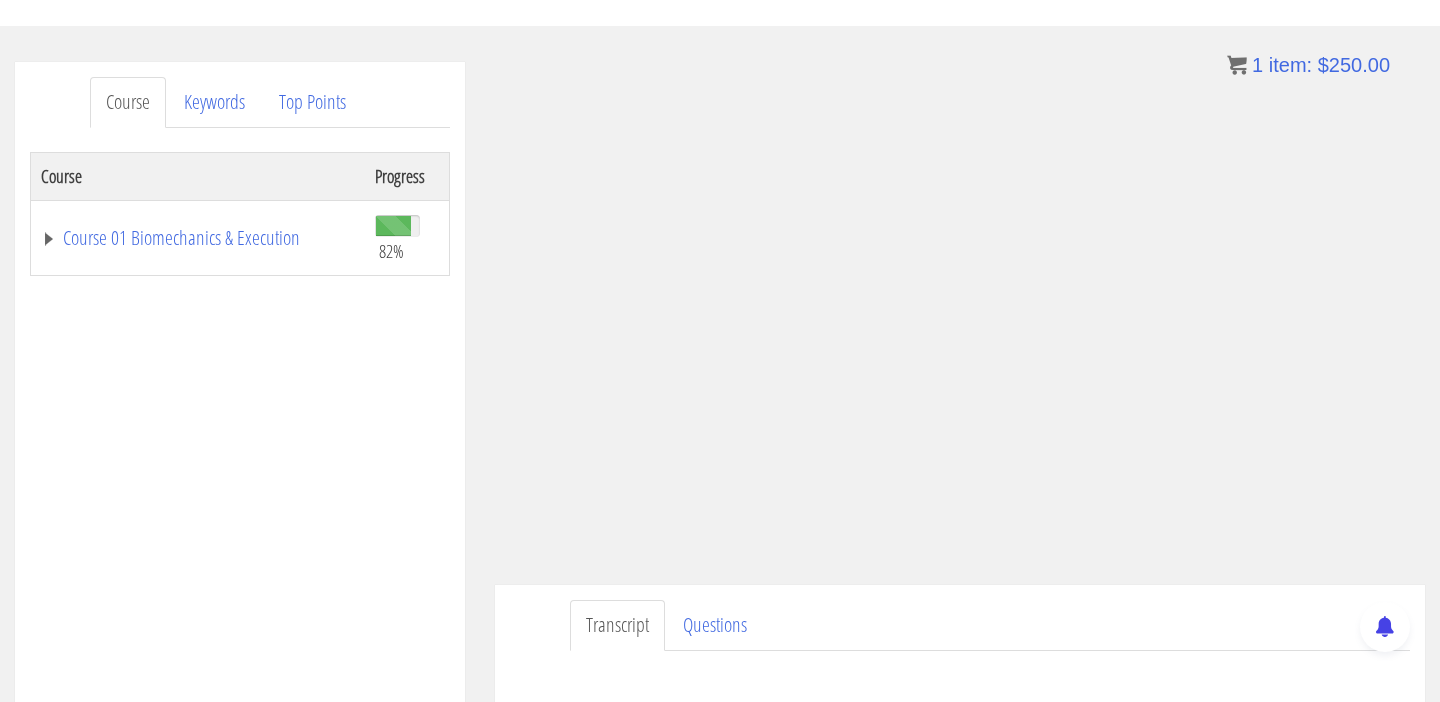 scroll, scrollTop: 0, scrollLeft: 0, axis: both 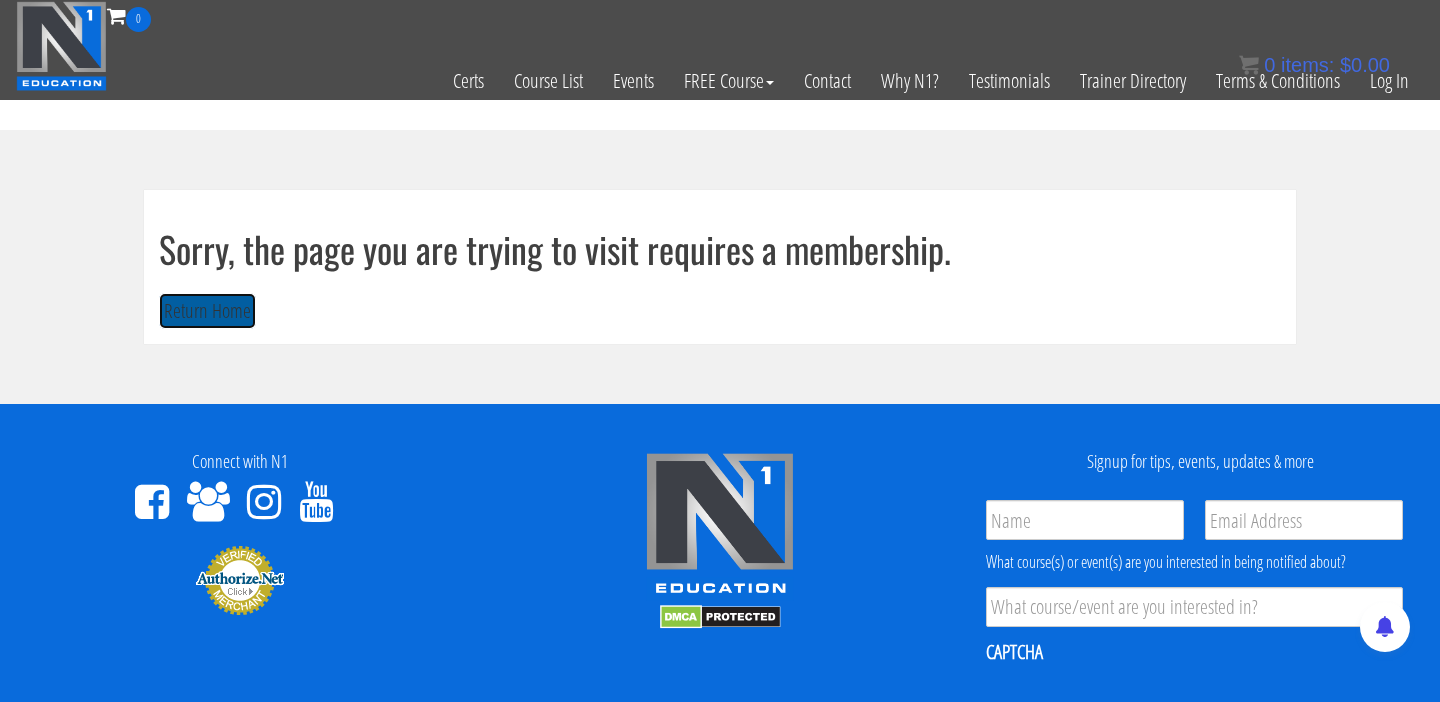 click on "Return Home" at bounding box center (207, 311) 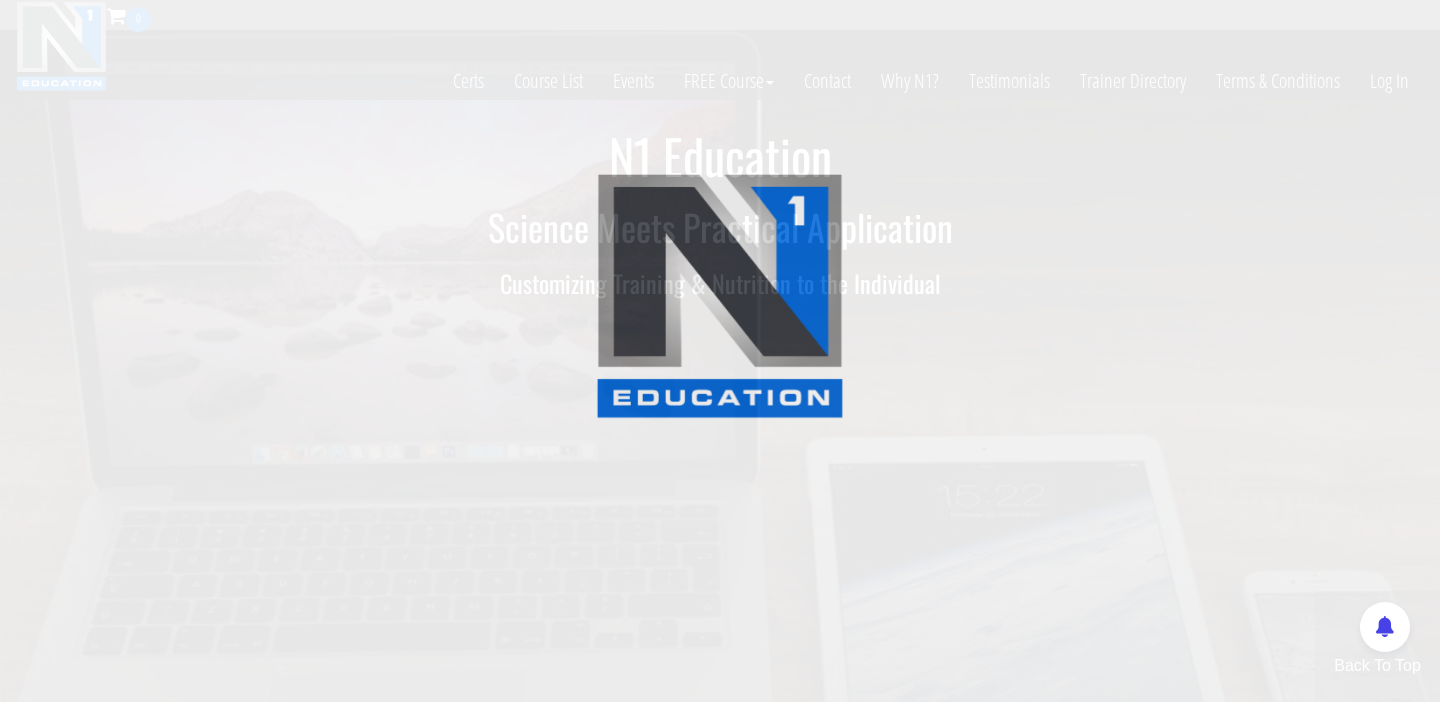 scroll, scrollTop: 0, scrollLeft: 0, axis: both 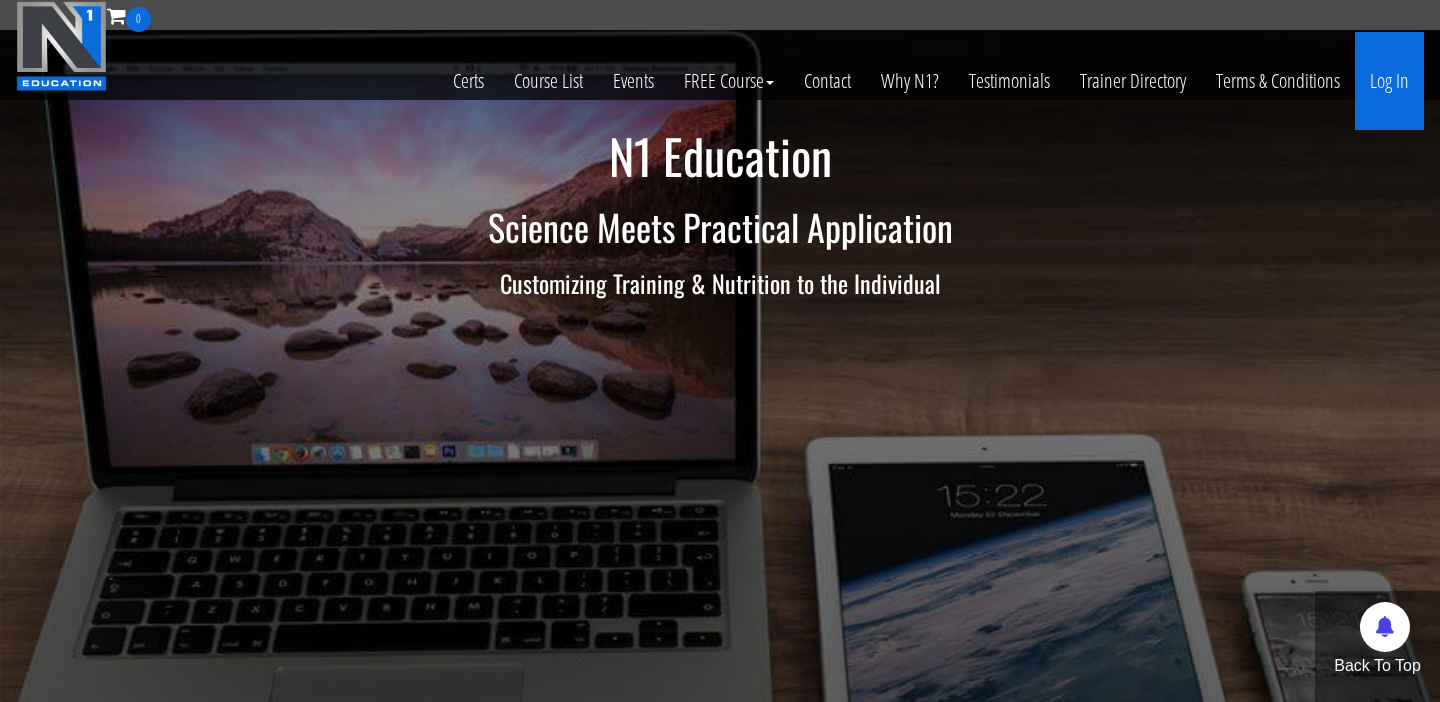 click on "Log In" at bounding box center [1389, 81] 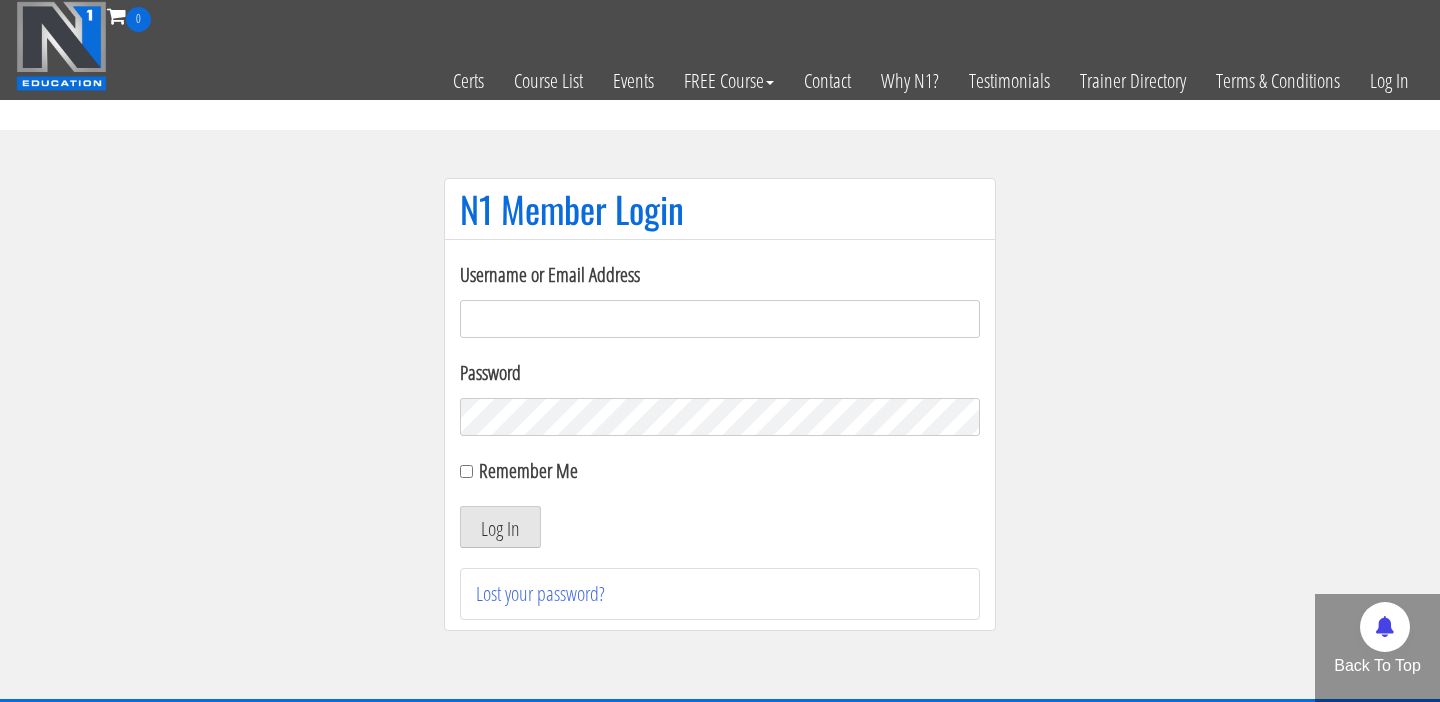 scroll, scrollTop: 0, scrollLeft: 0, axis: both 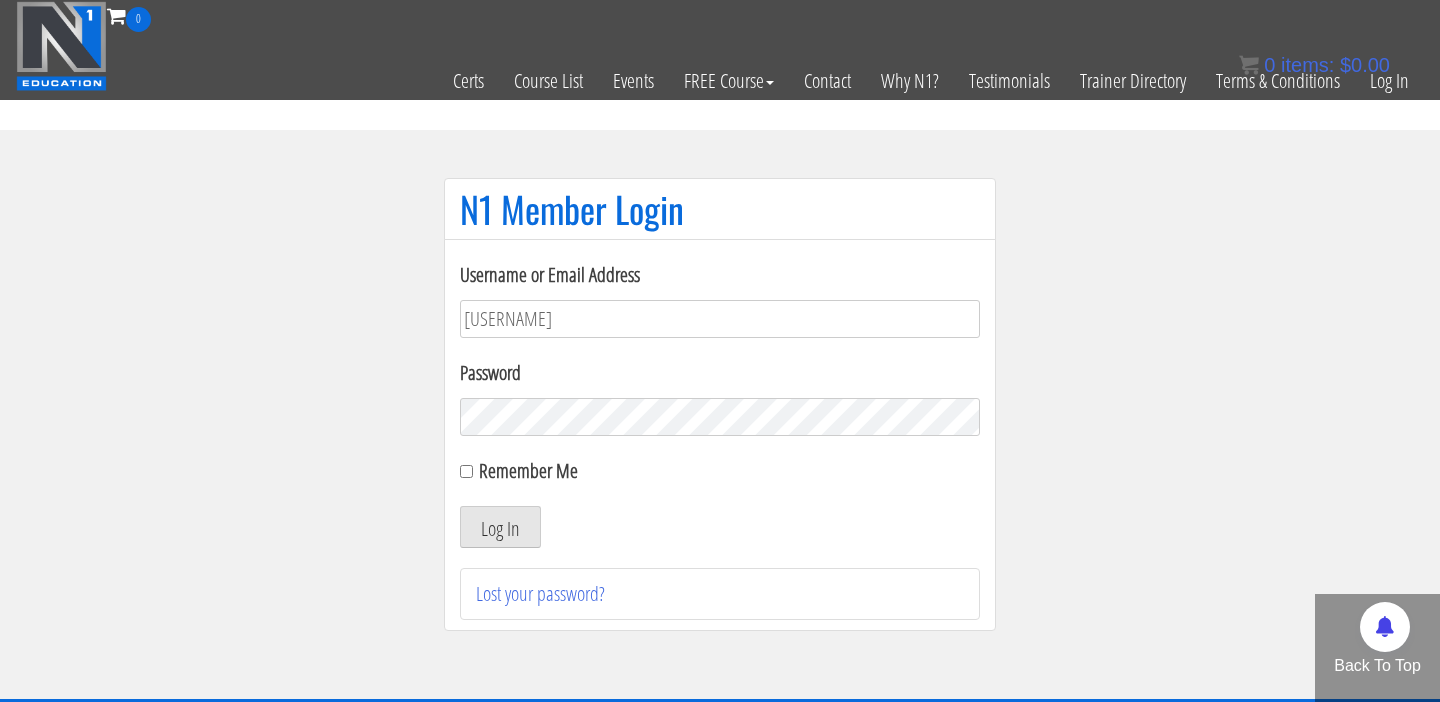 click on "Log In" at bounding box center [500, 527] 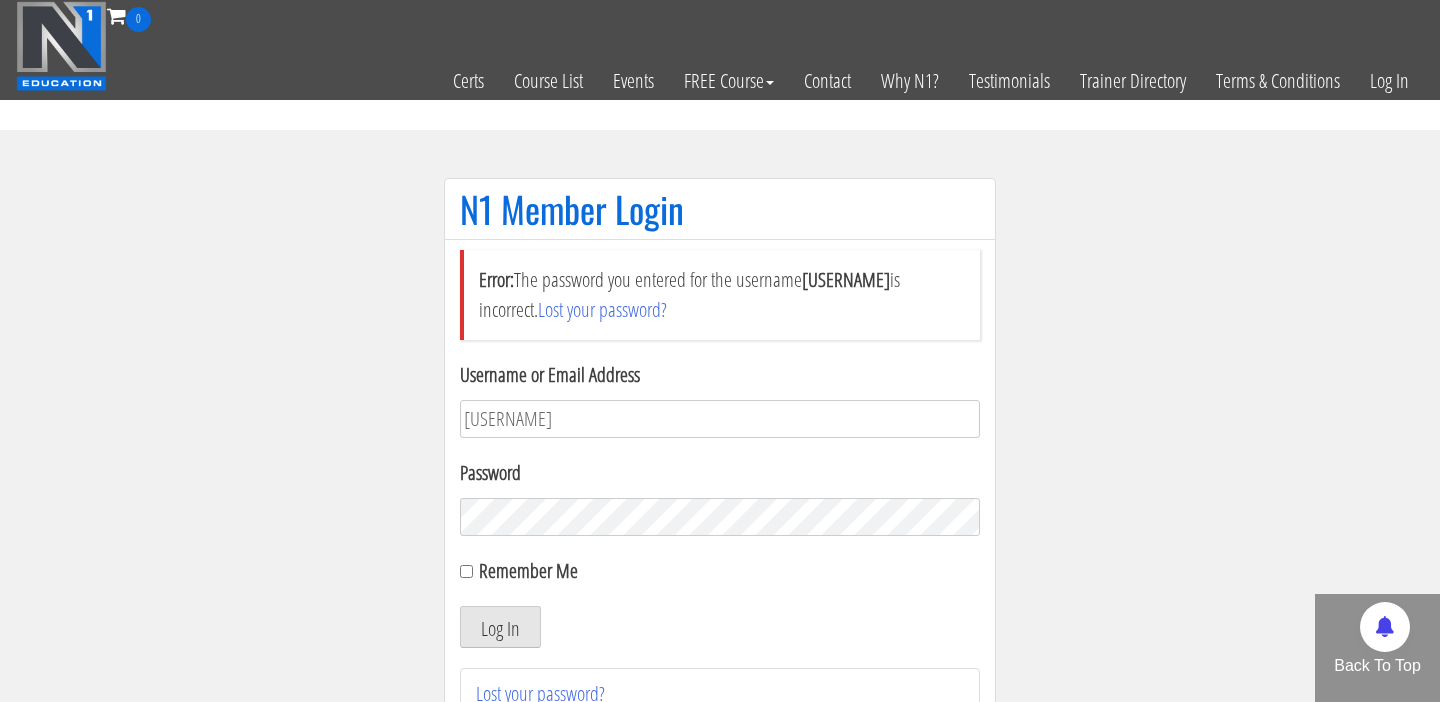 scroll, scrollTop: 0, scrollLeft: 0, axis: both 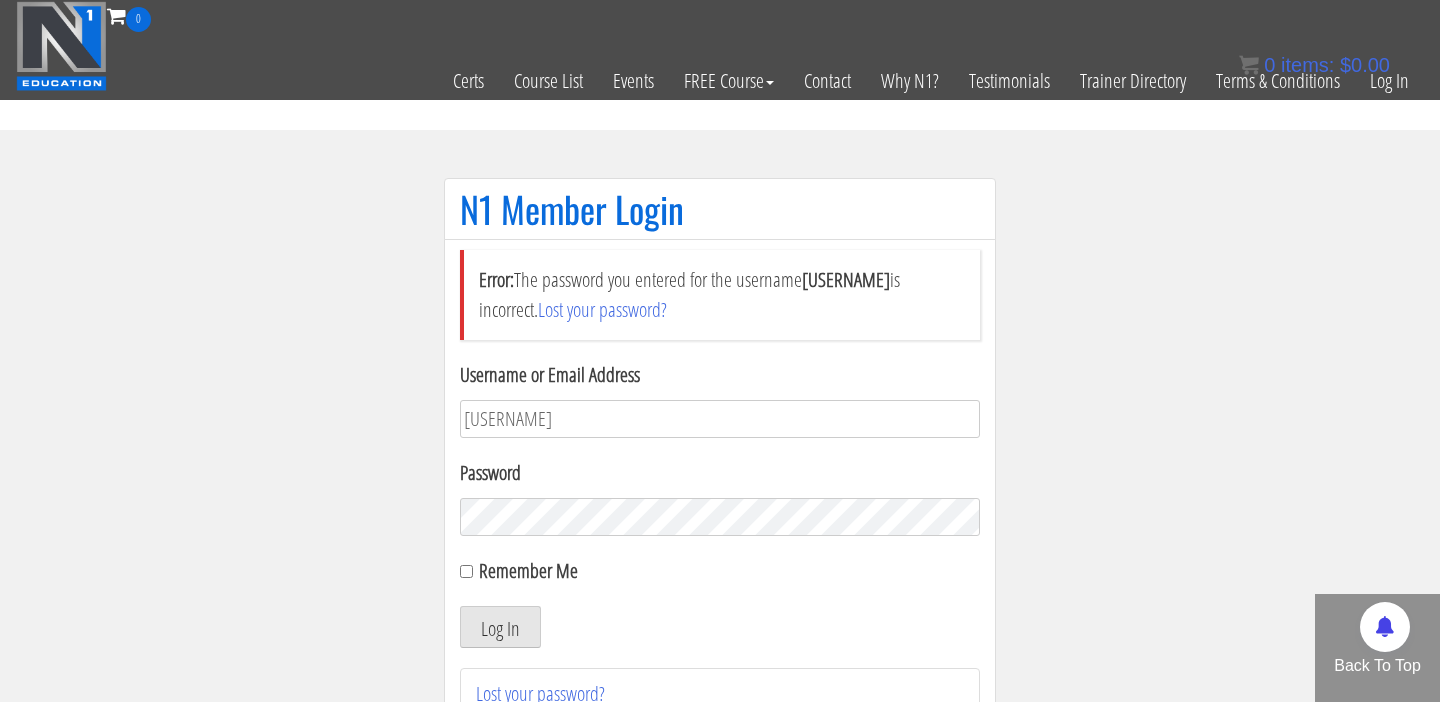 click on "Log In" at bounding box center (500, 627) 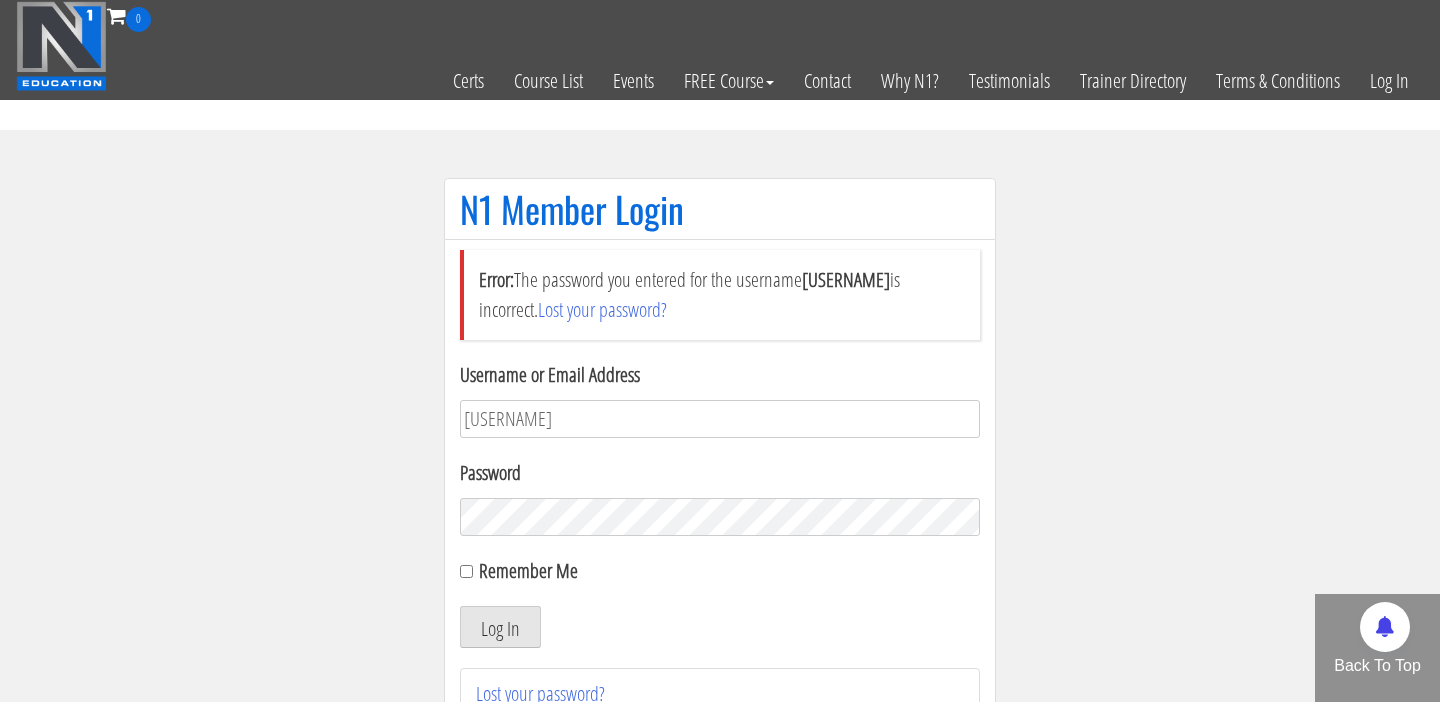scroll, scrollTop: 0, scrollLeft: 0, axis: both 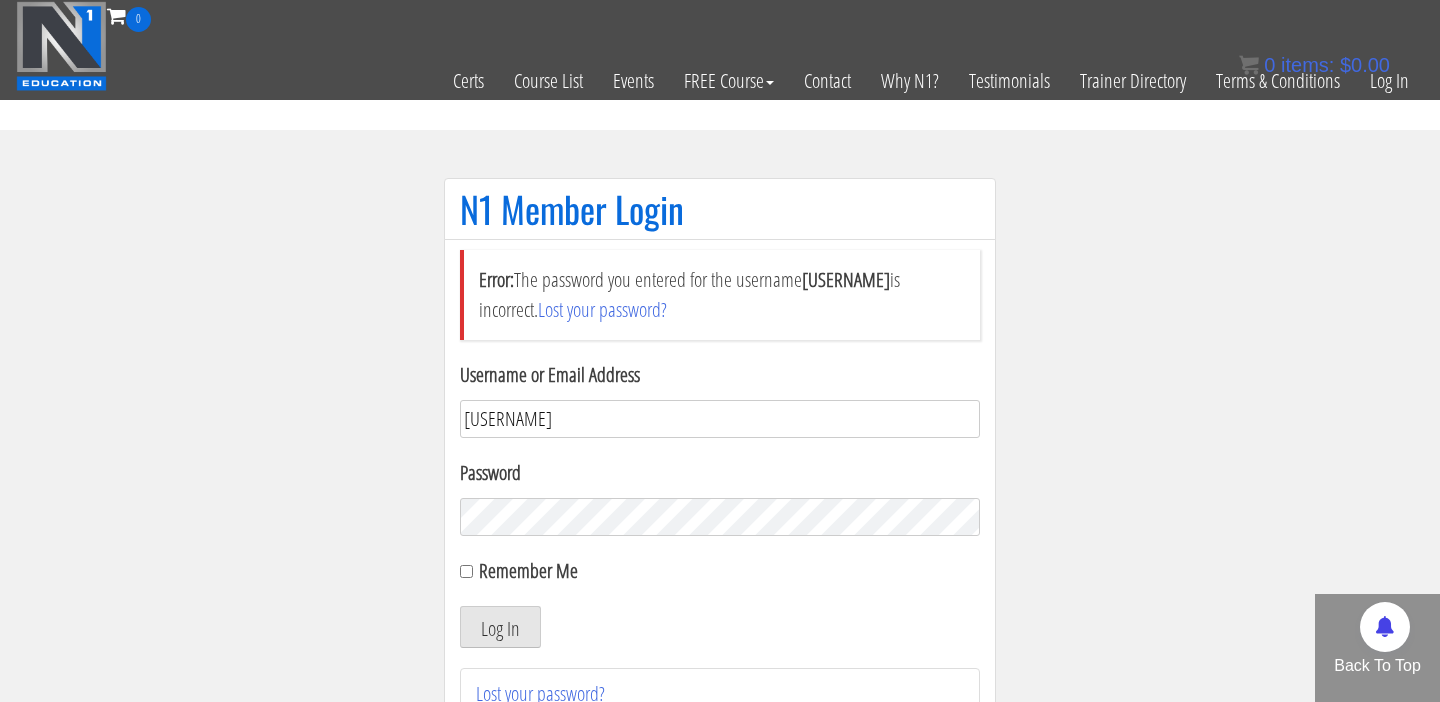 drag, startPoint x: 662, startPoint y: 423, endPoint x: 323, endPoint y: 415, distance: 339.0944 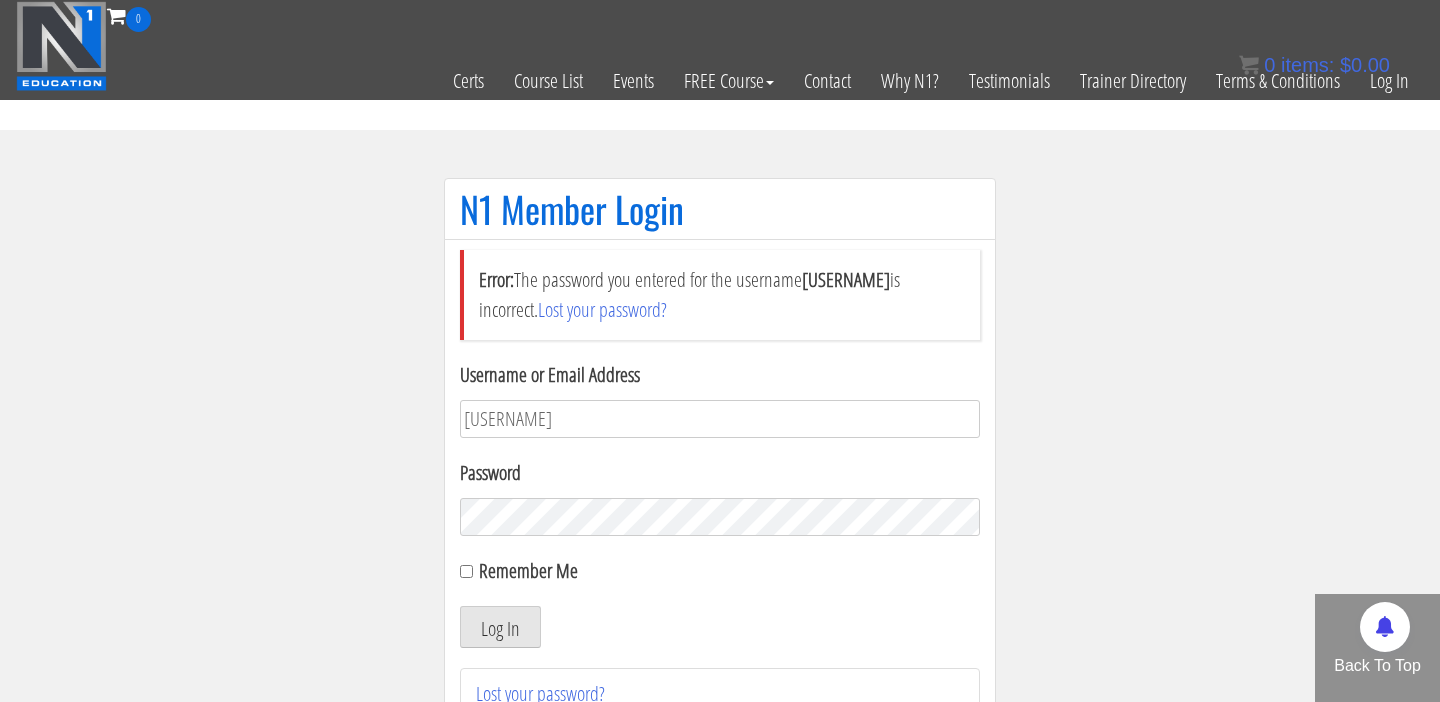 click on "Log In" at bounding box center [500, 627] 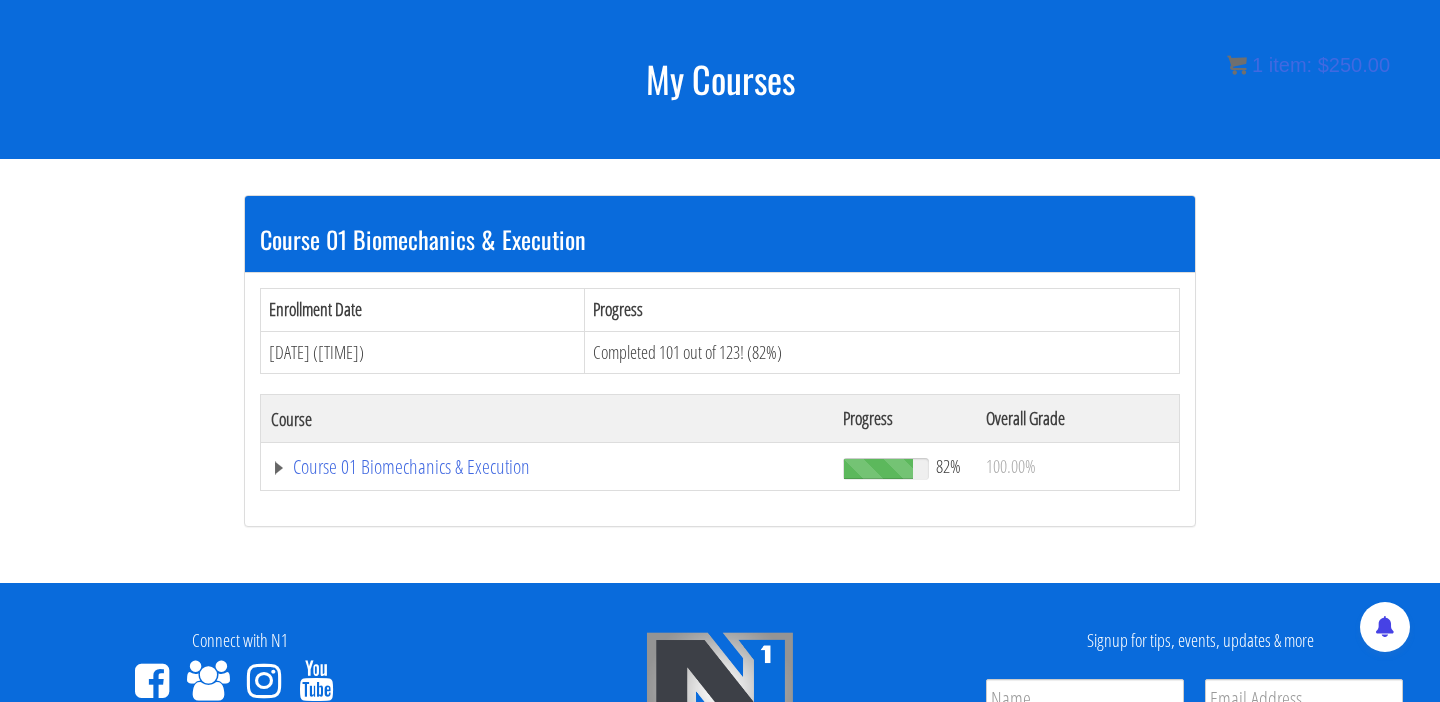 scroll, scrollTop: 231, scrollLeft: 0, axis: vertical 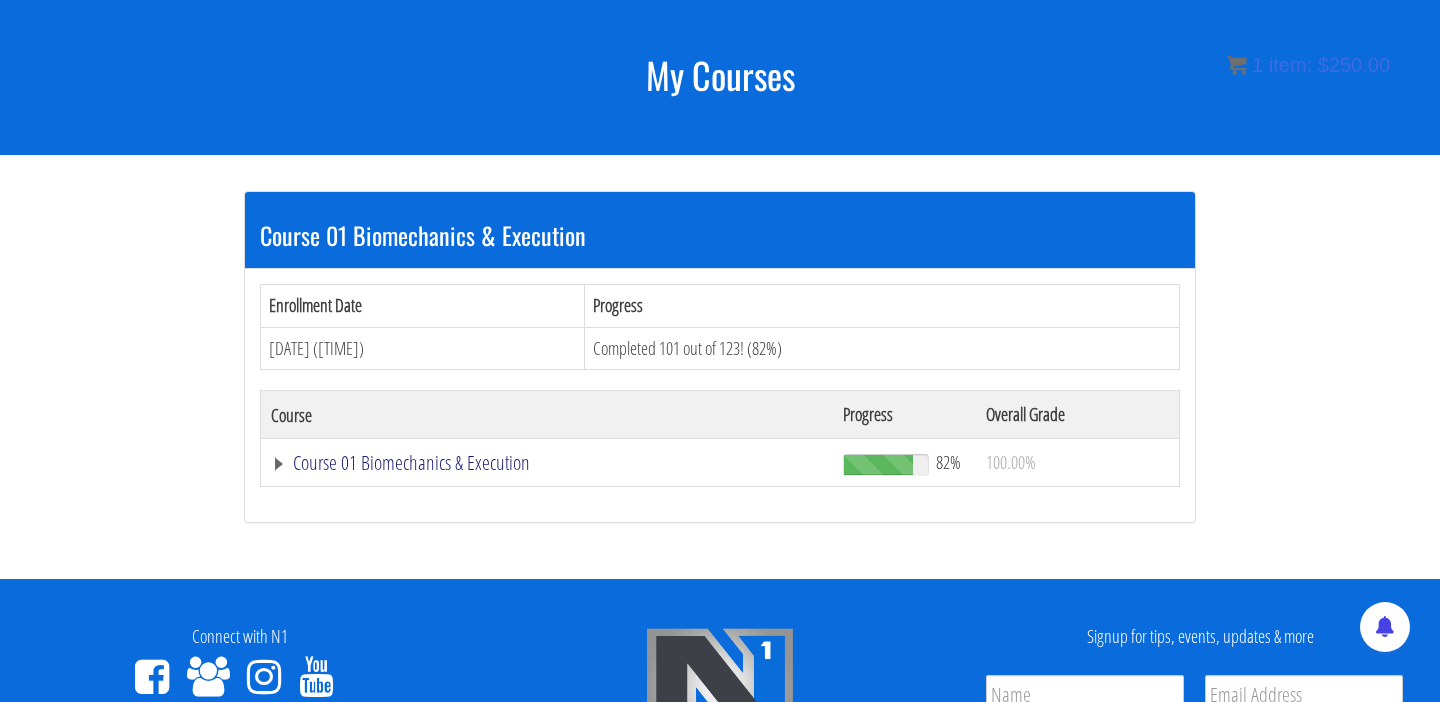 click on "Course 01 Biomechanics & Execution" at bounding box center [547, 463] 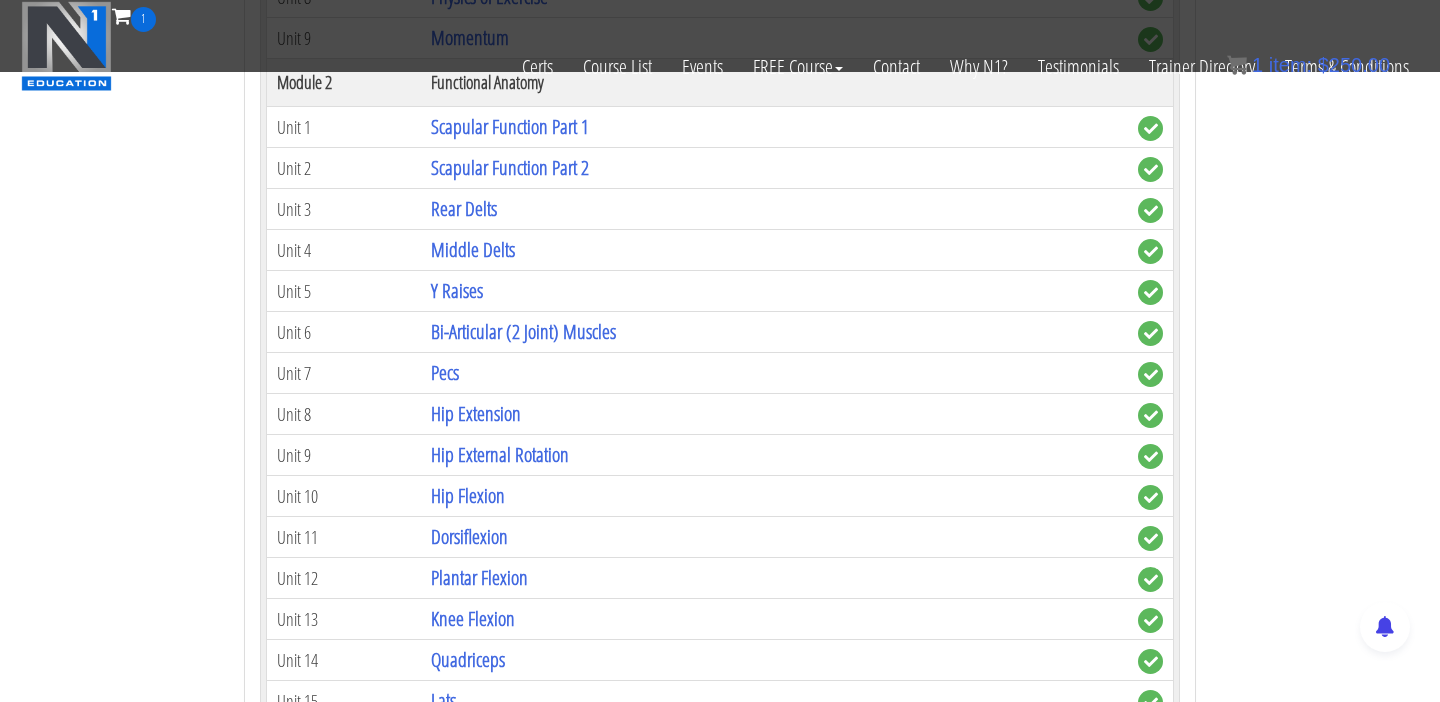 scroll, scrollTop: 957, scrollLeft: 0, axis: vertical 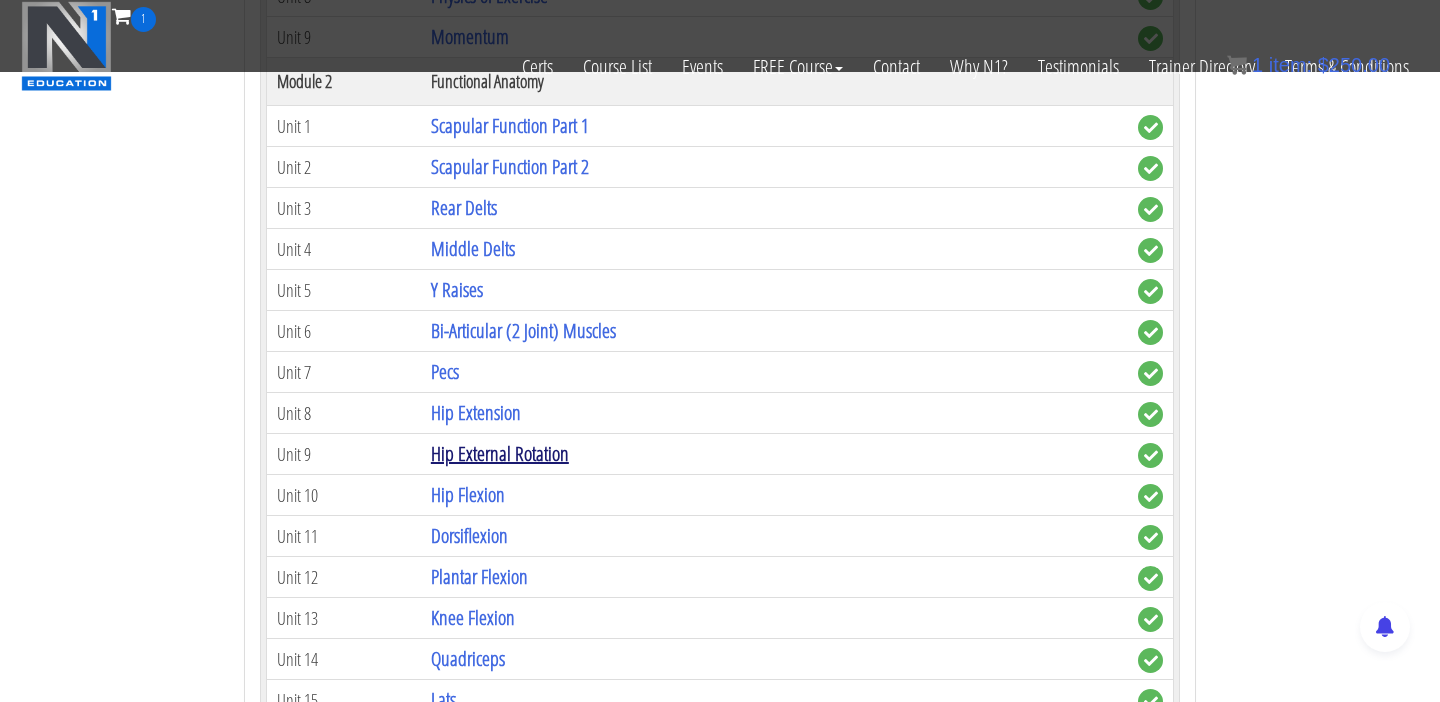click on "Hip External Rotation" at bounding box center (500, 453) 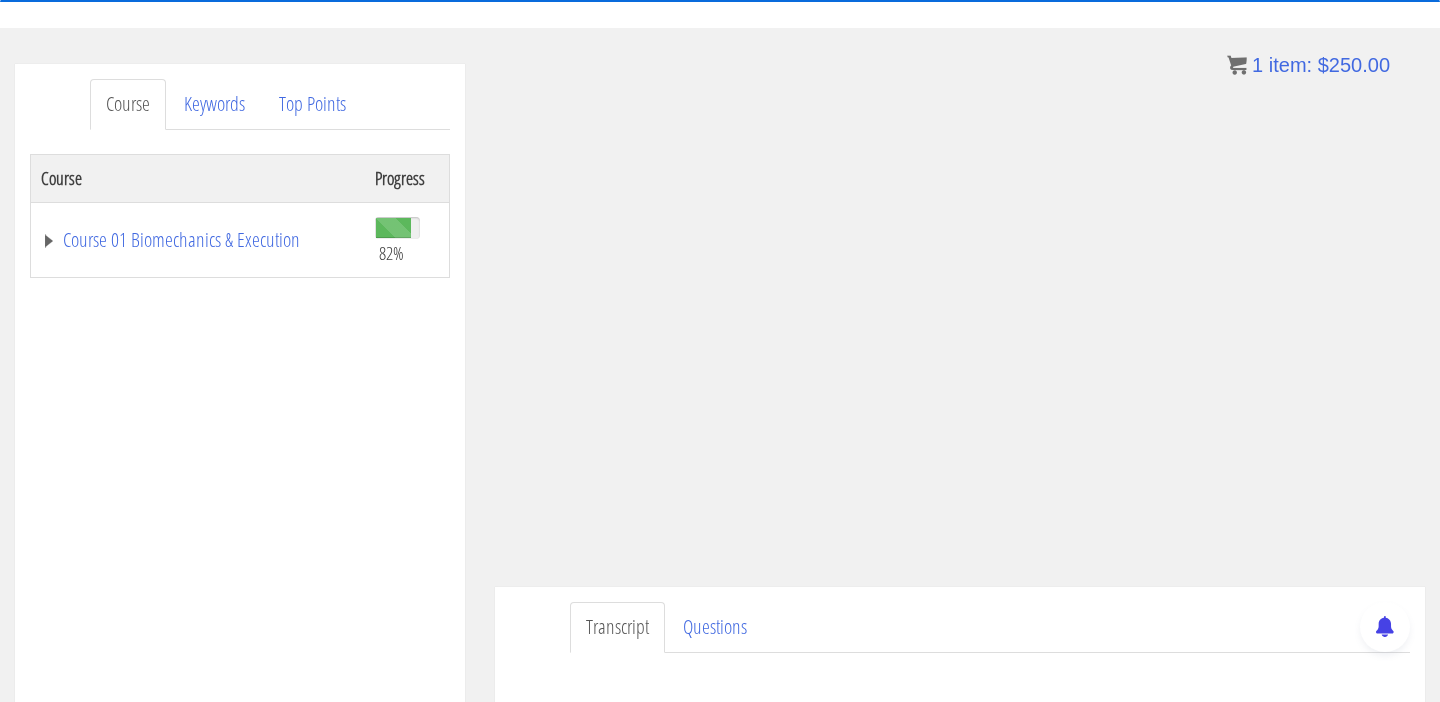 scroll, scrollTop: 199, scrollLeft: 0, axis: vertical 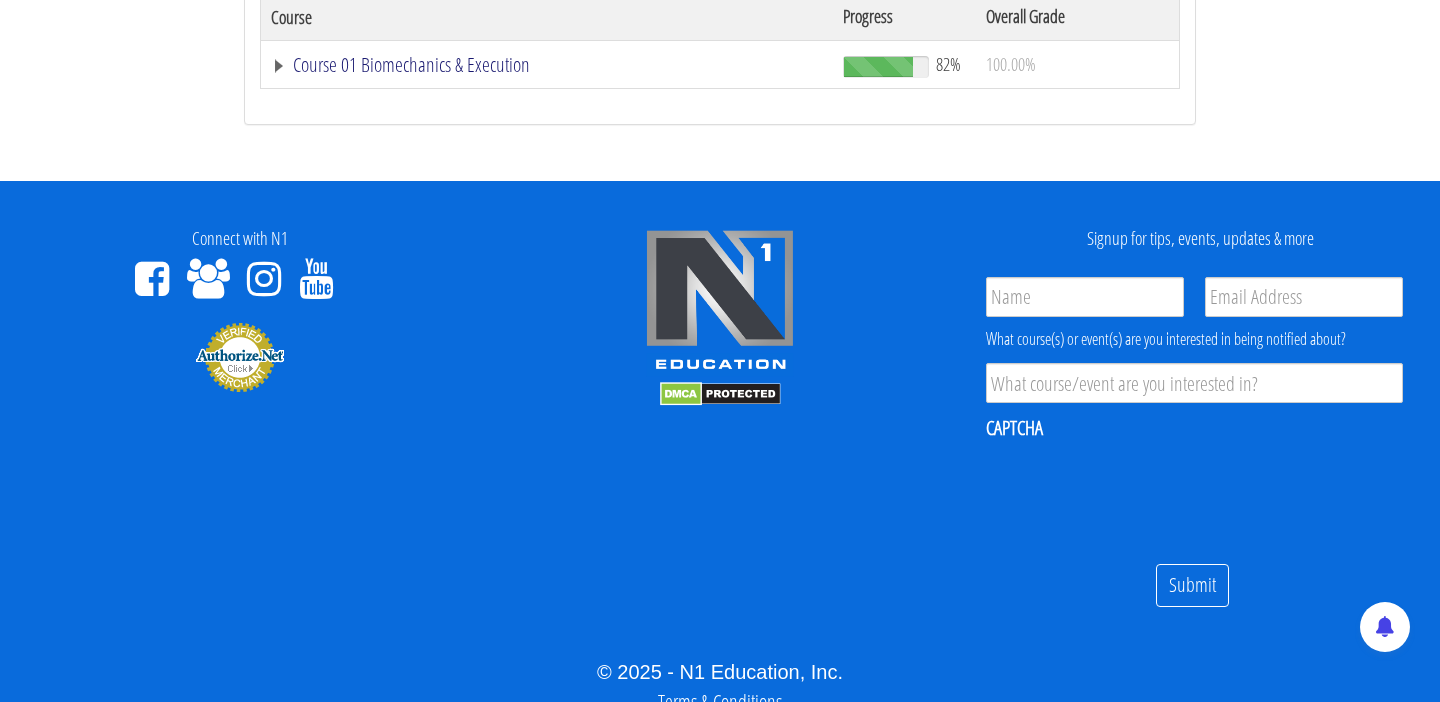 click on "Course 01 Biomechanics & Execution" at bounding box center (547, 65) 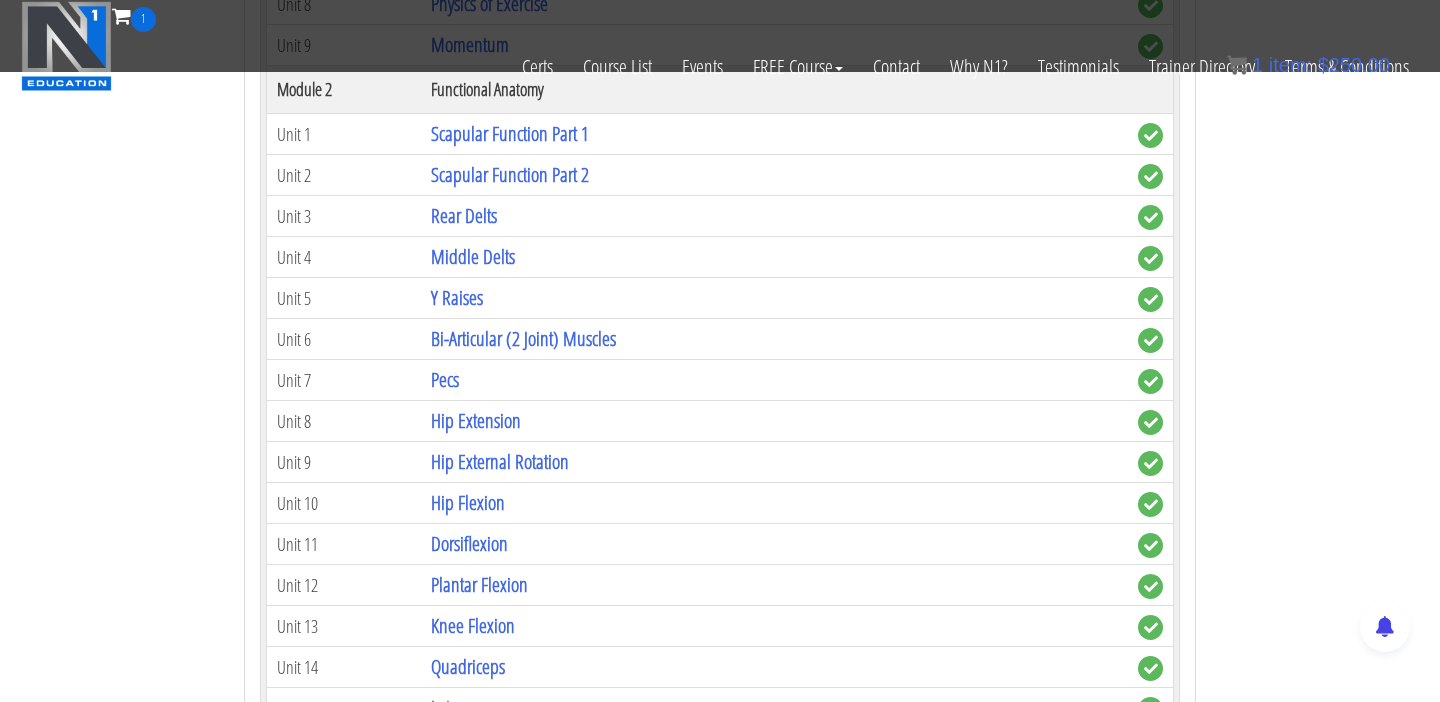scroll, scrollTop: 951, scrollLeft: 0, axis: vertical 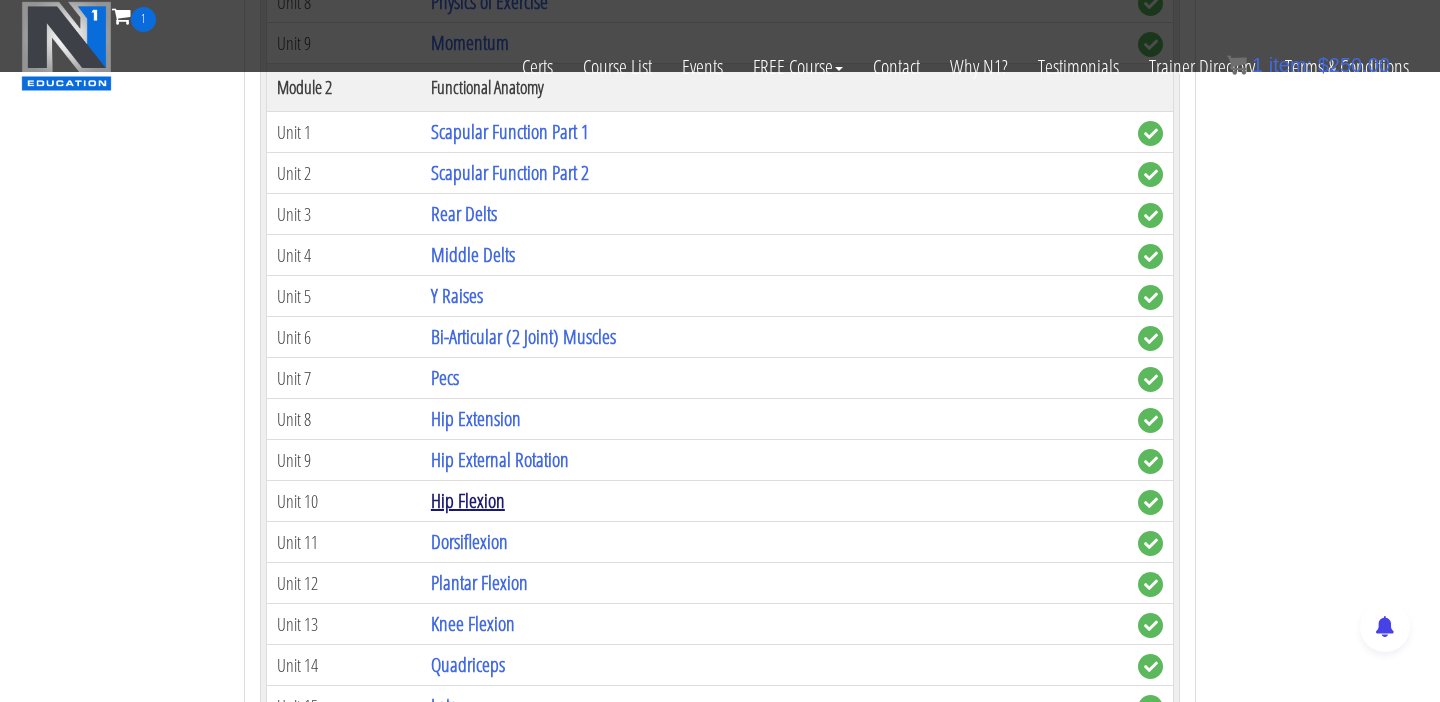 click on "Hip Flexion" at bounding box center (468, 500) 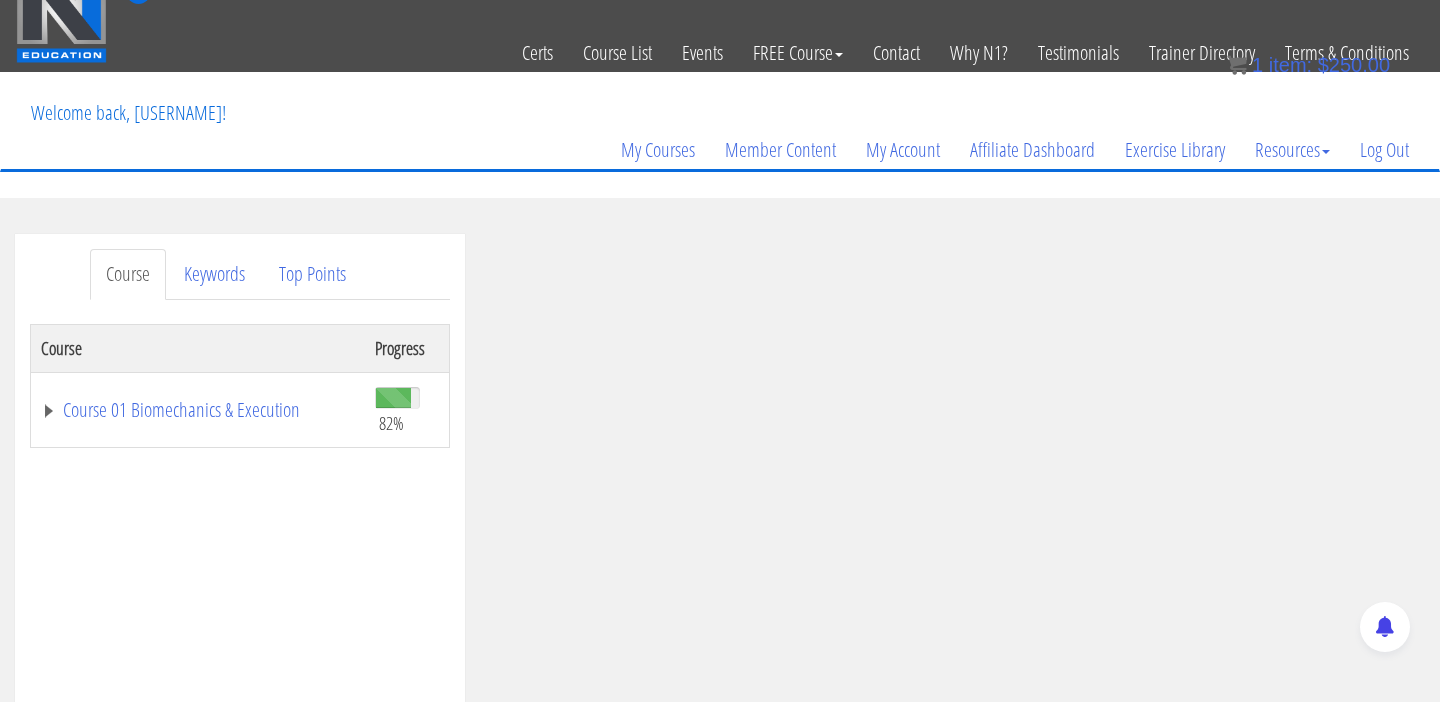 scroll, scrollTop: 0, scrollLeft: 0, axis: both 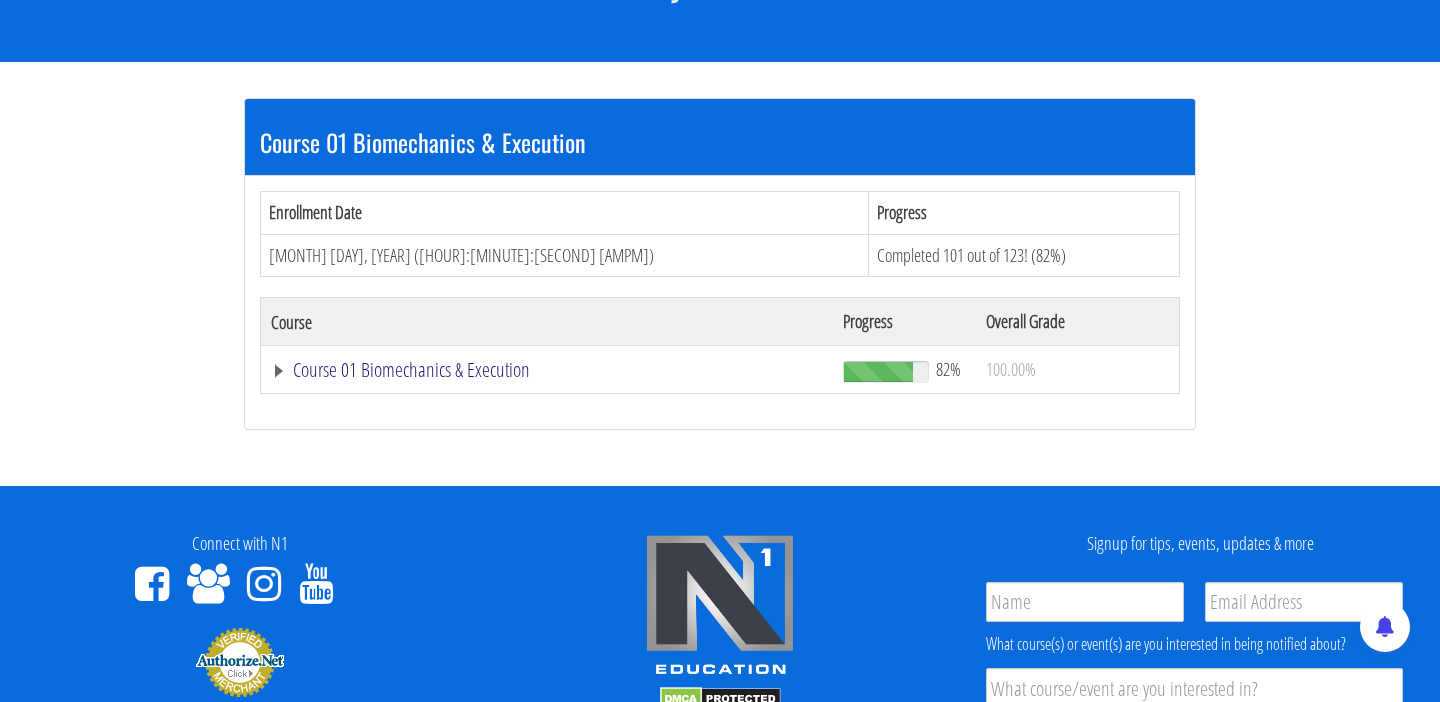 click on "Course 01 Biomechanics & Execution" at bounding box center (547, 370) 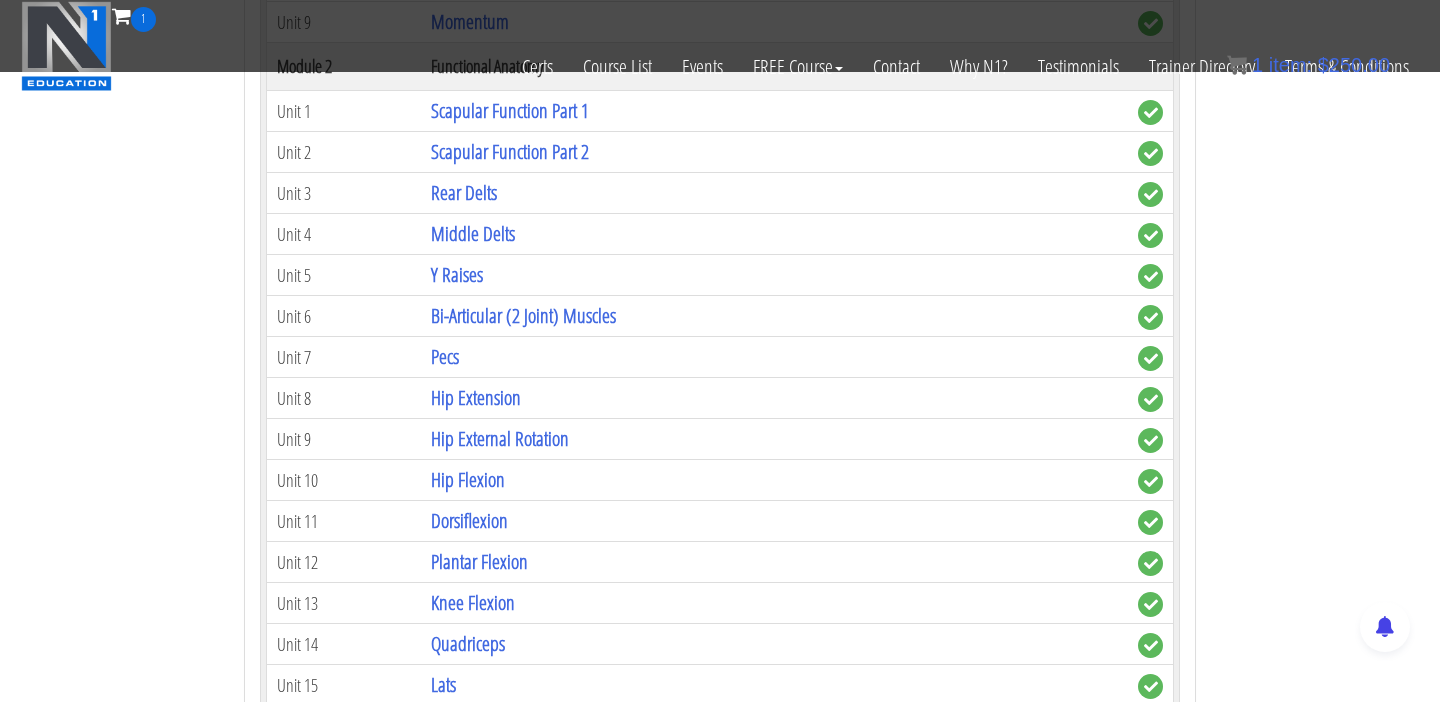 scroll, scrollTop: 965, scrollLeft: 0, axis: vertical 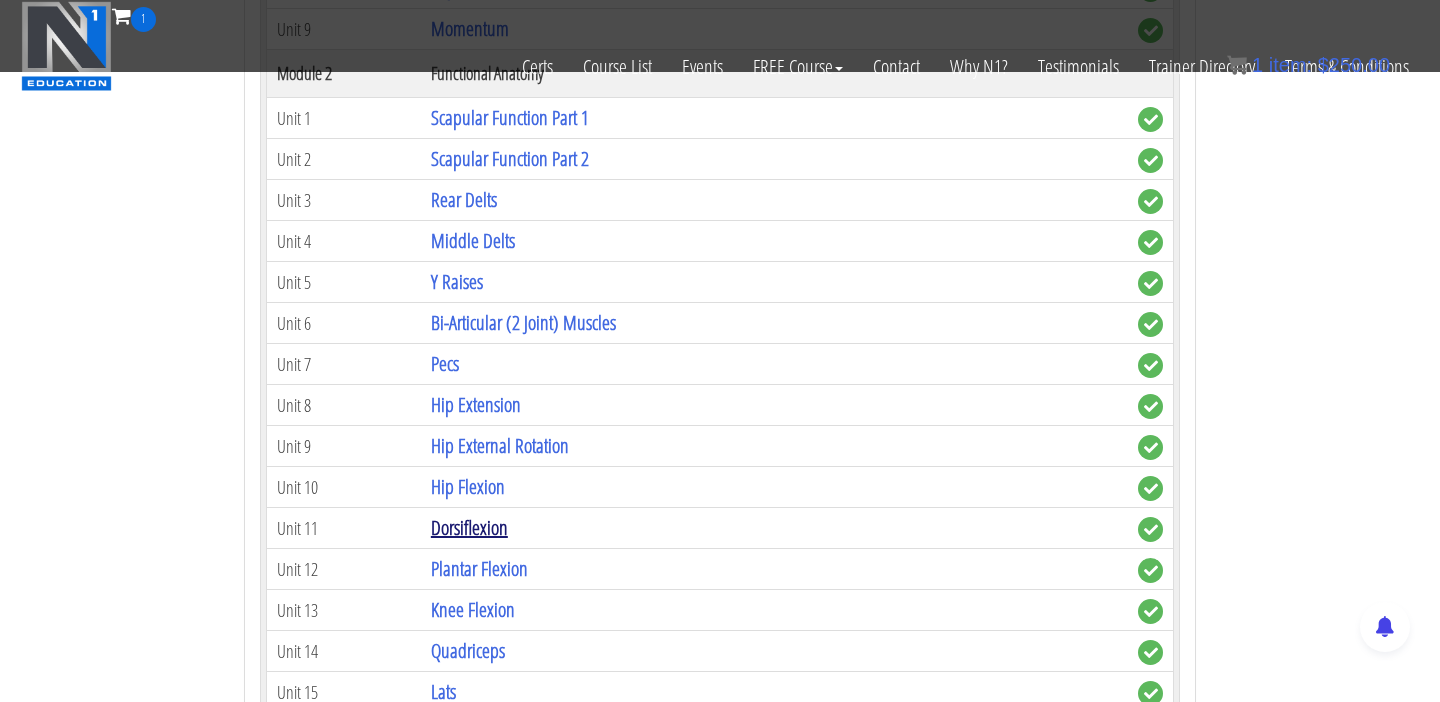 click on "Dorsiflexion" at bounding box center (469, 527) 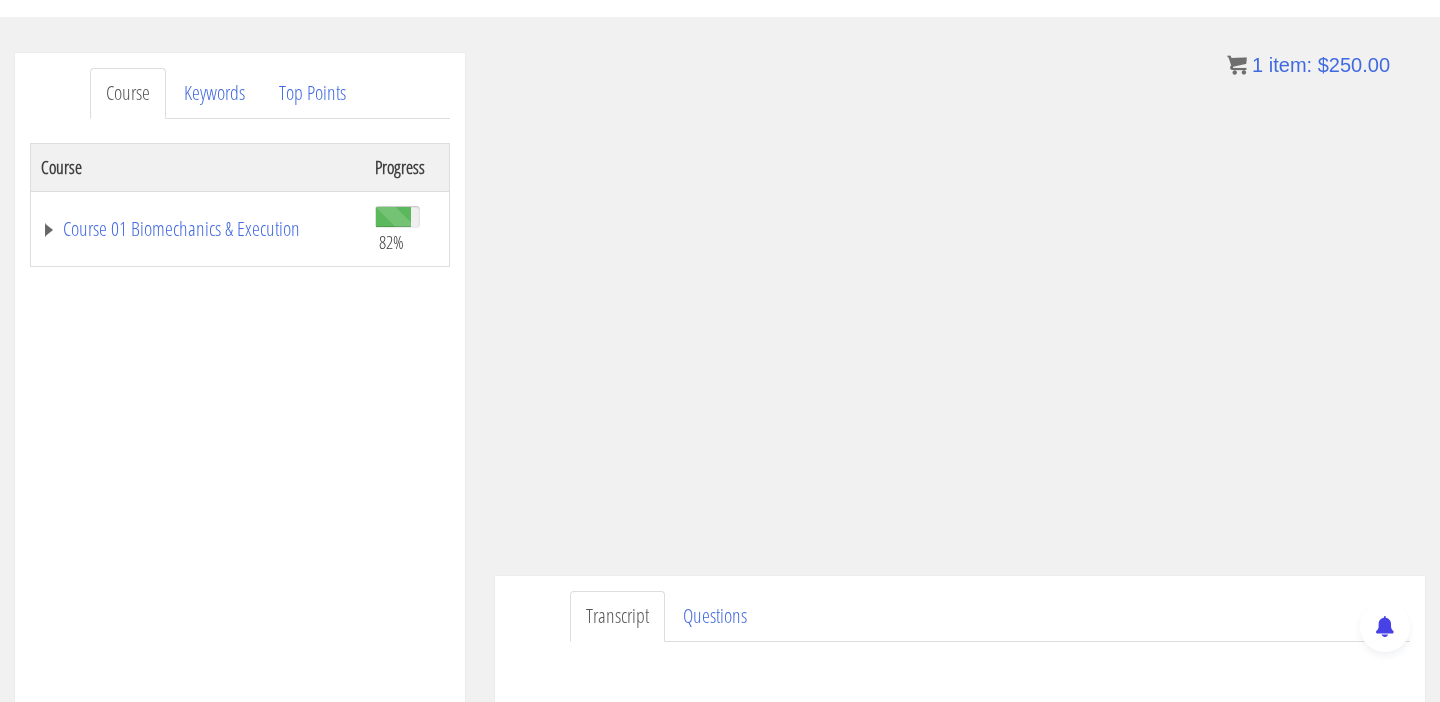 scroll, scrollTop: 214, scrollLeft: 0, axis: vertical 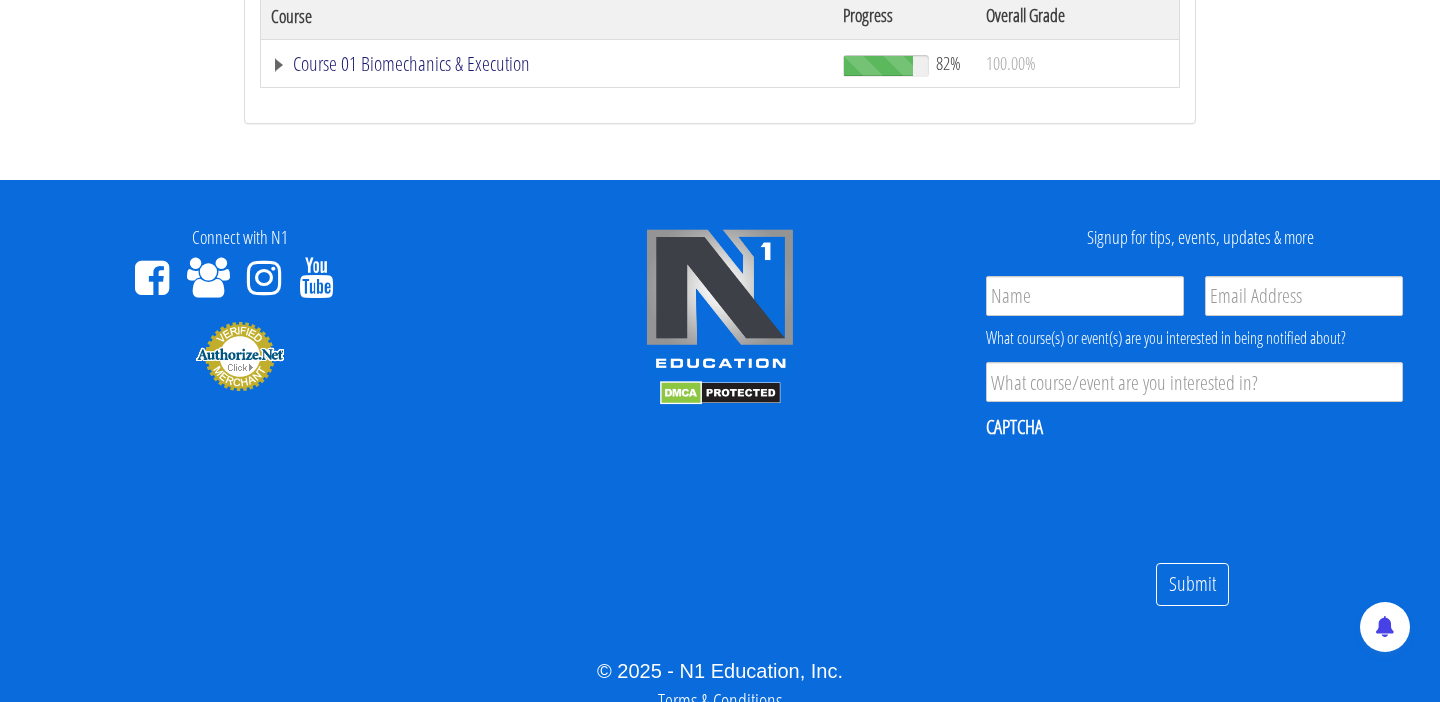 click on "Course 01 Biomechanics & Execution" at bounding box center (547, 64) 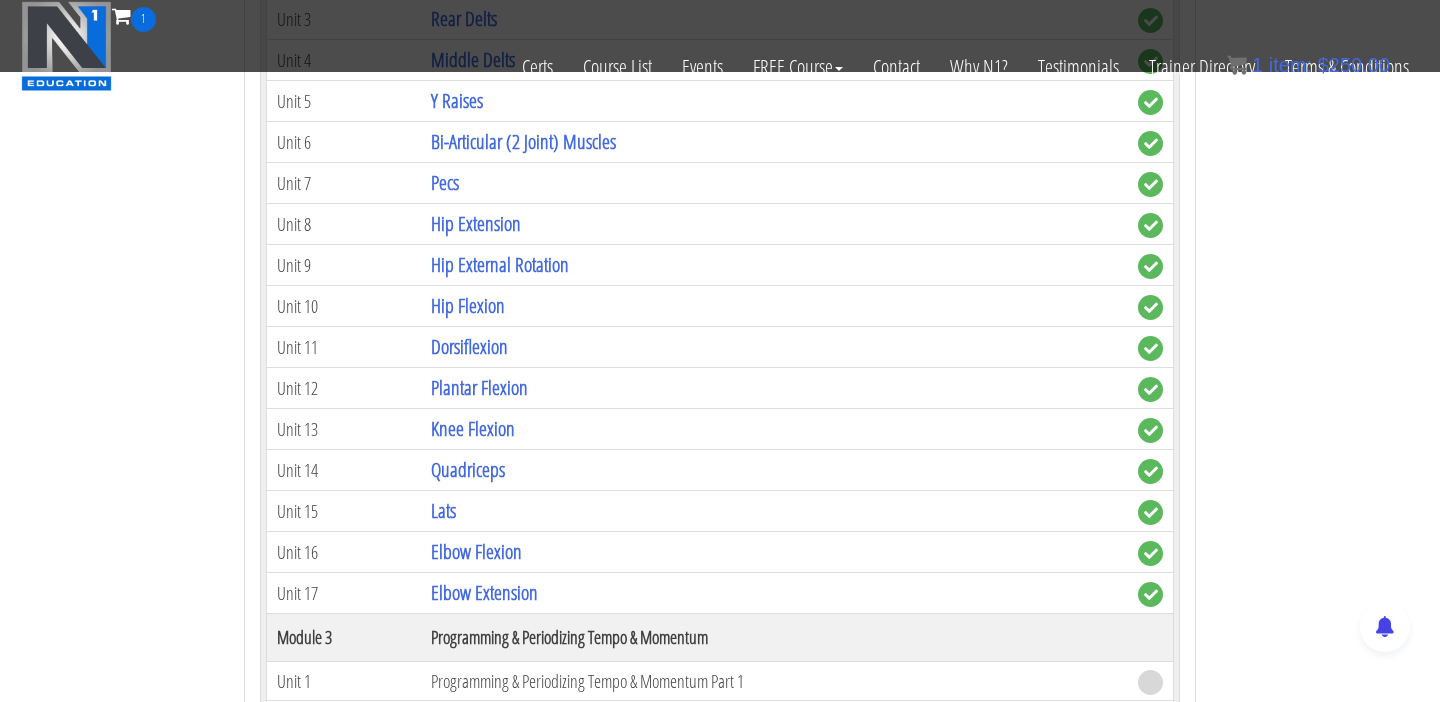 scroll, scrollTop: 1147, scrollLeft: 0, axis: vertical 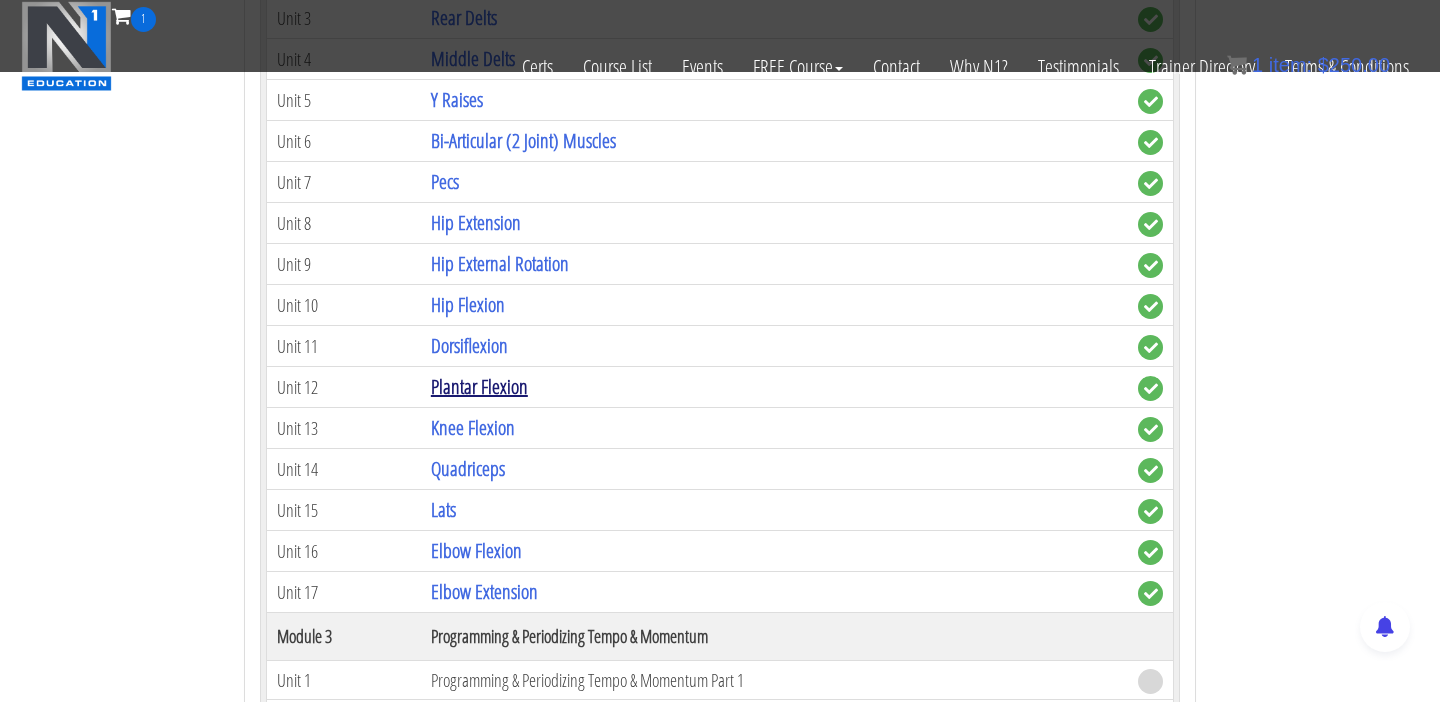 click on "Plantar Flexion" at bounding box center (479, 386) 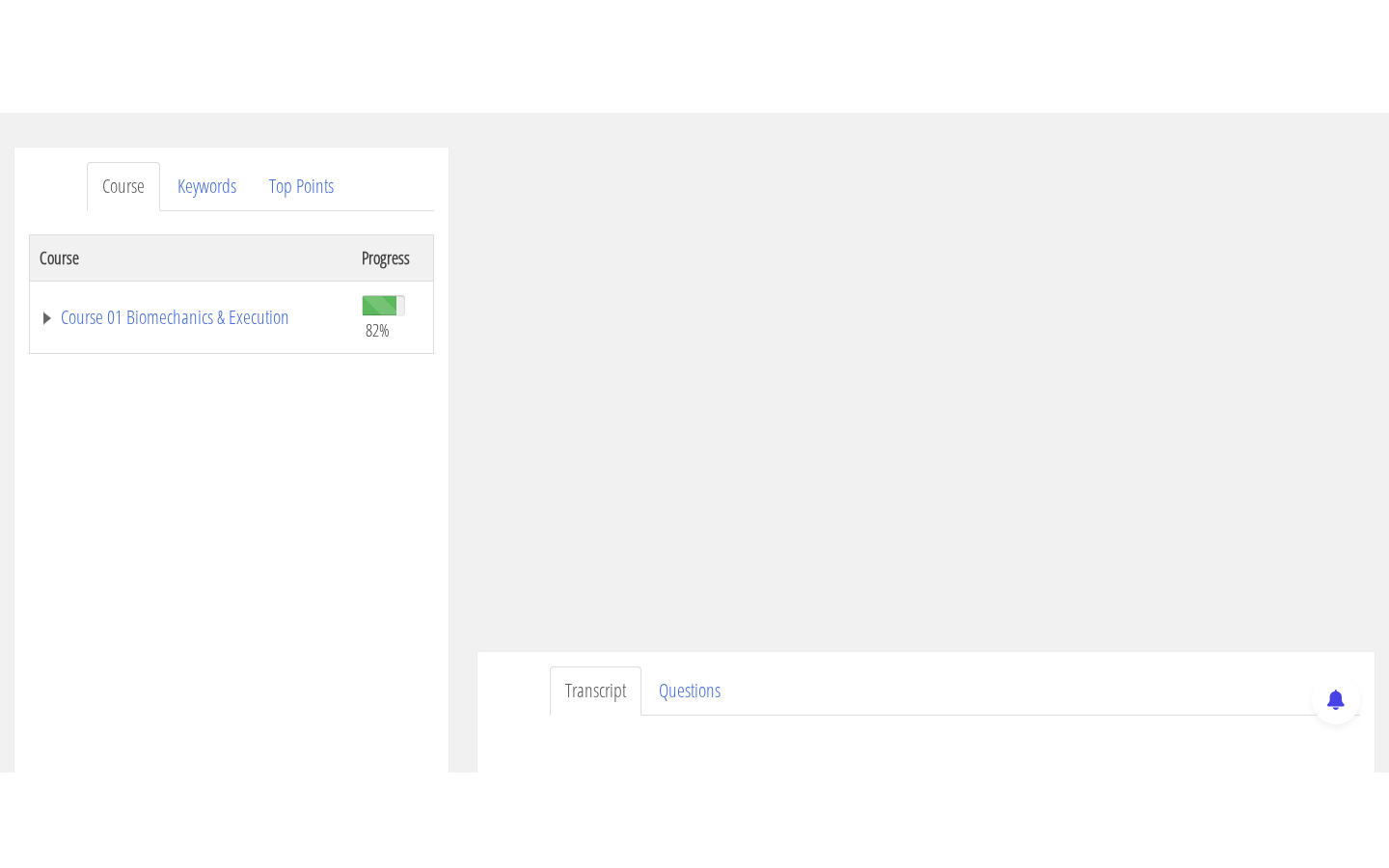 scroll, scrollTop: 203, scrollLeft: 0, axis: vertical 